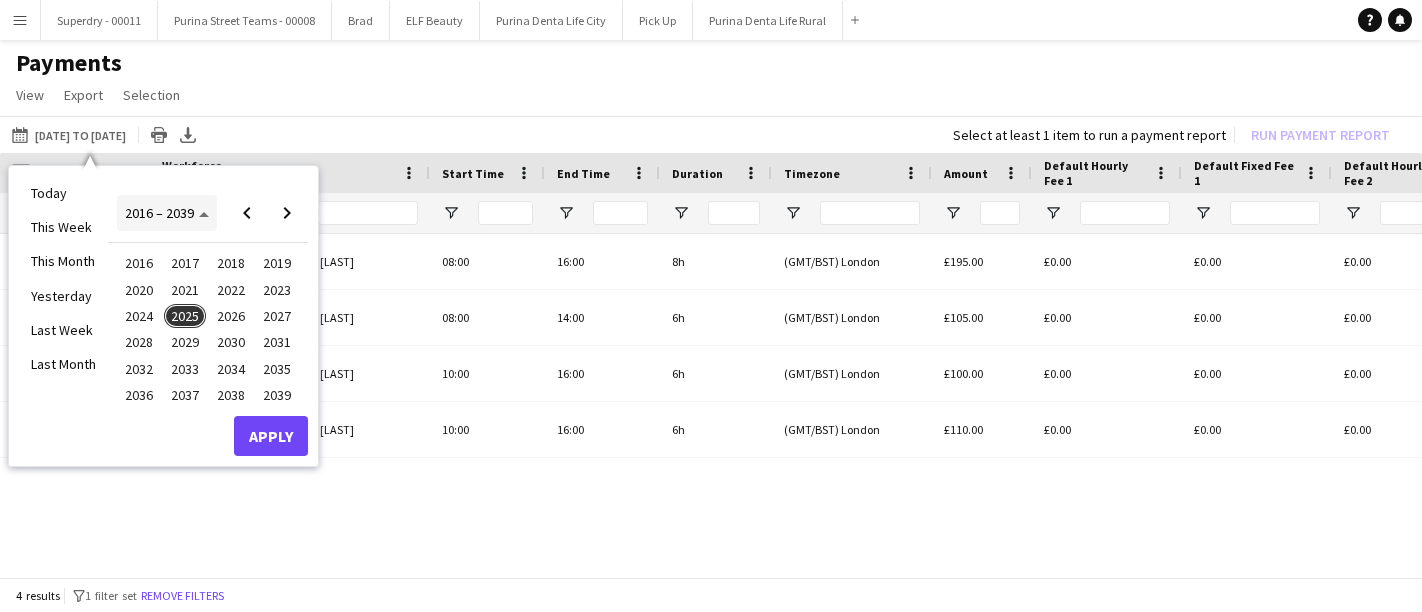 scroll, scrollTop: 0, scrollLeft: 0, axis: both 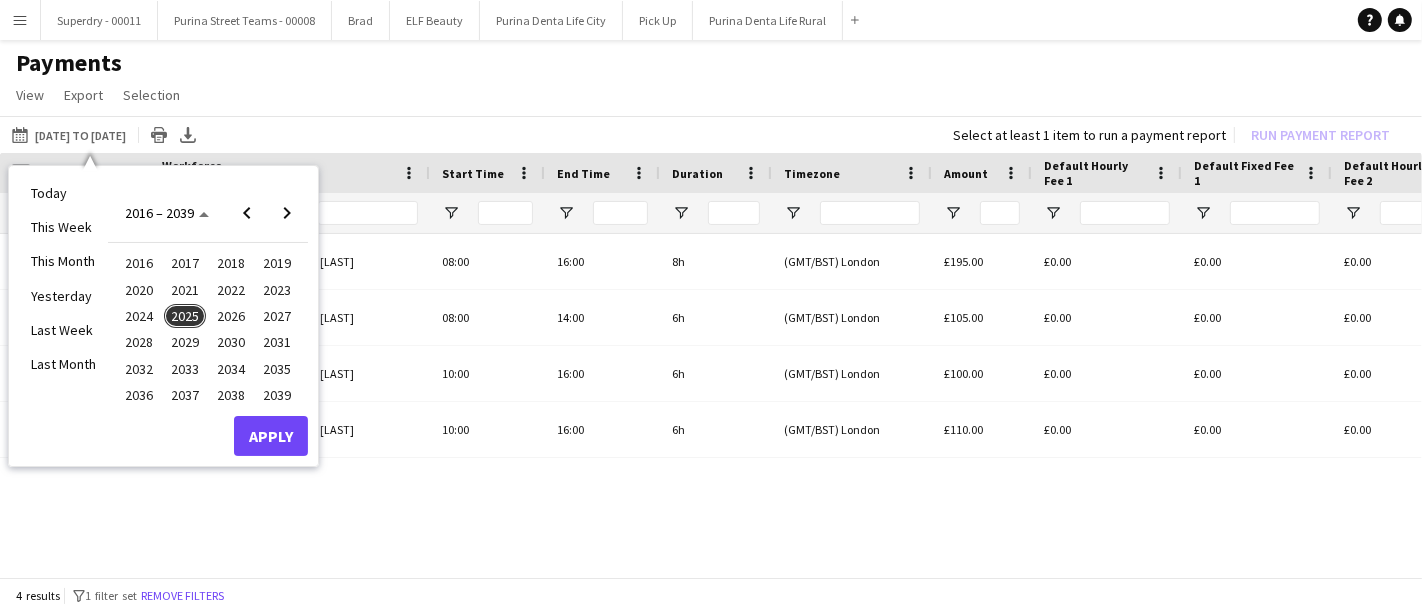 click on "View  Customise view Customise filters Reset Filters Reset View Reset All  Export  Export as XLSX Export as CSV Export as PDF  Selection  All for Date Range Clear All All Filtered Clear All Filtered" 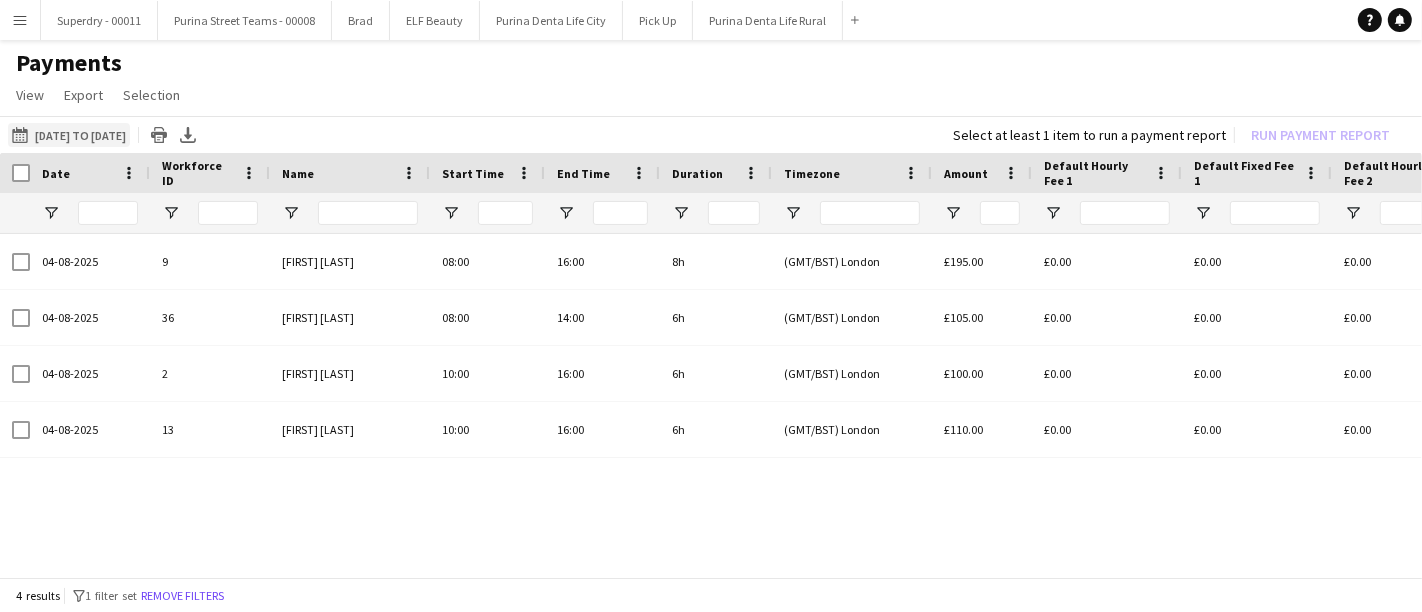 click on "[DATE] to [DATE]
[DATE] to [DATE]" 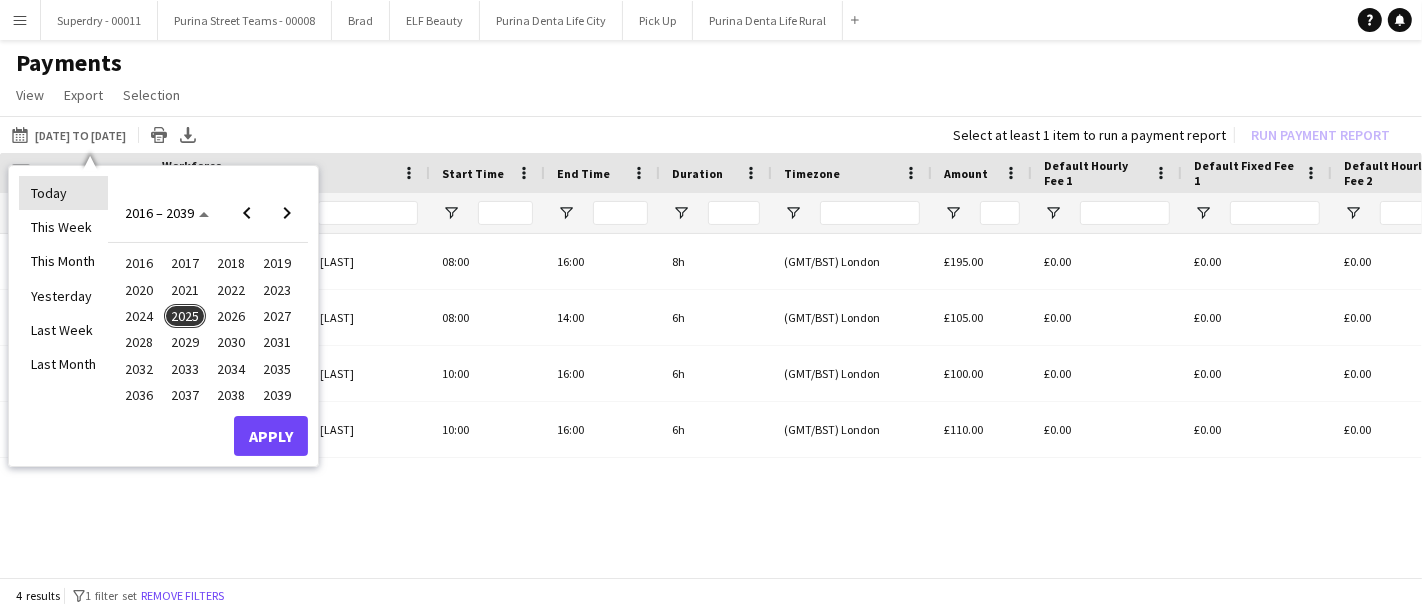 click on "Today" at bounding box center (63, 193) 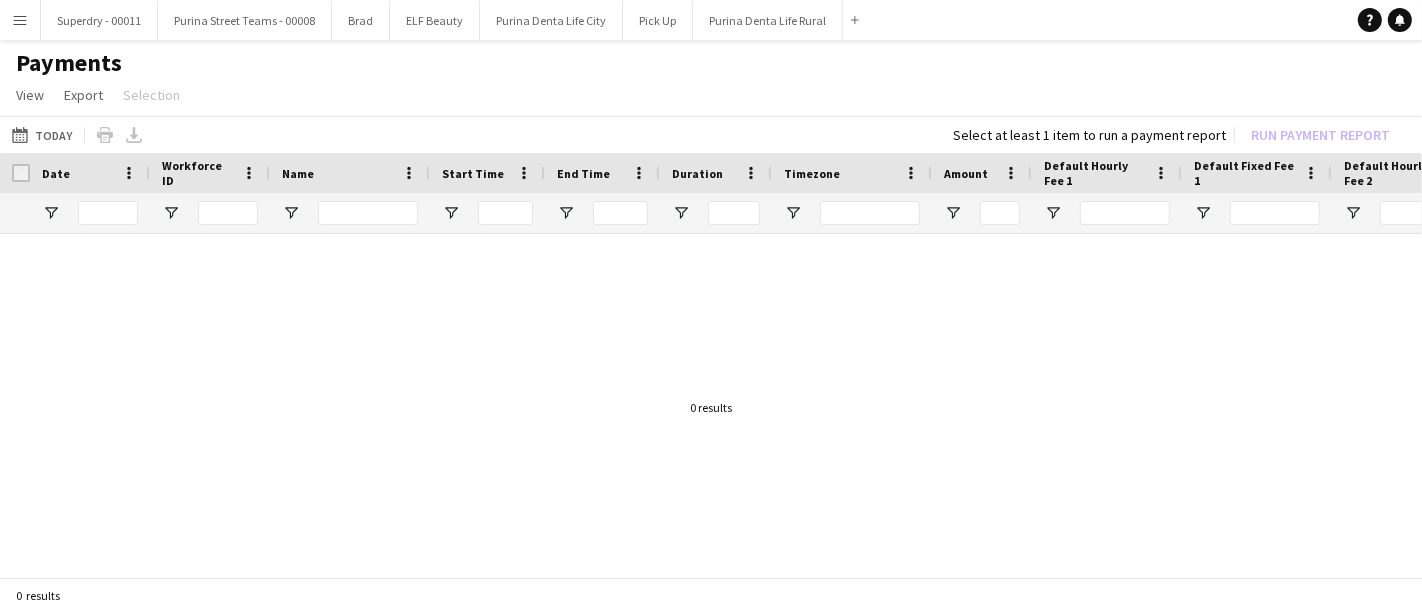 click on "[DATE] to [DATE]
Today" 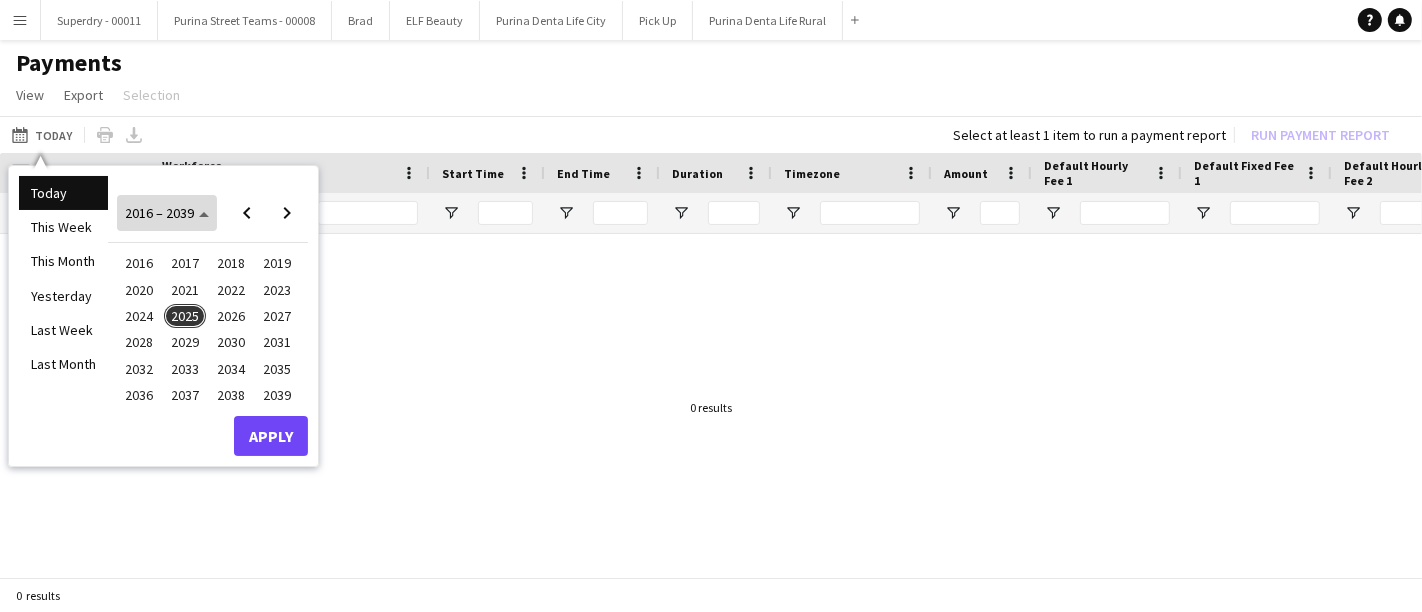 click on "2016 – 2039" at bounding box center [167, 213] 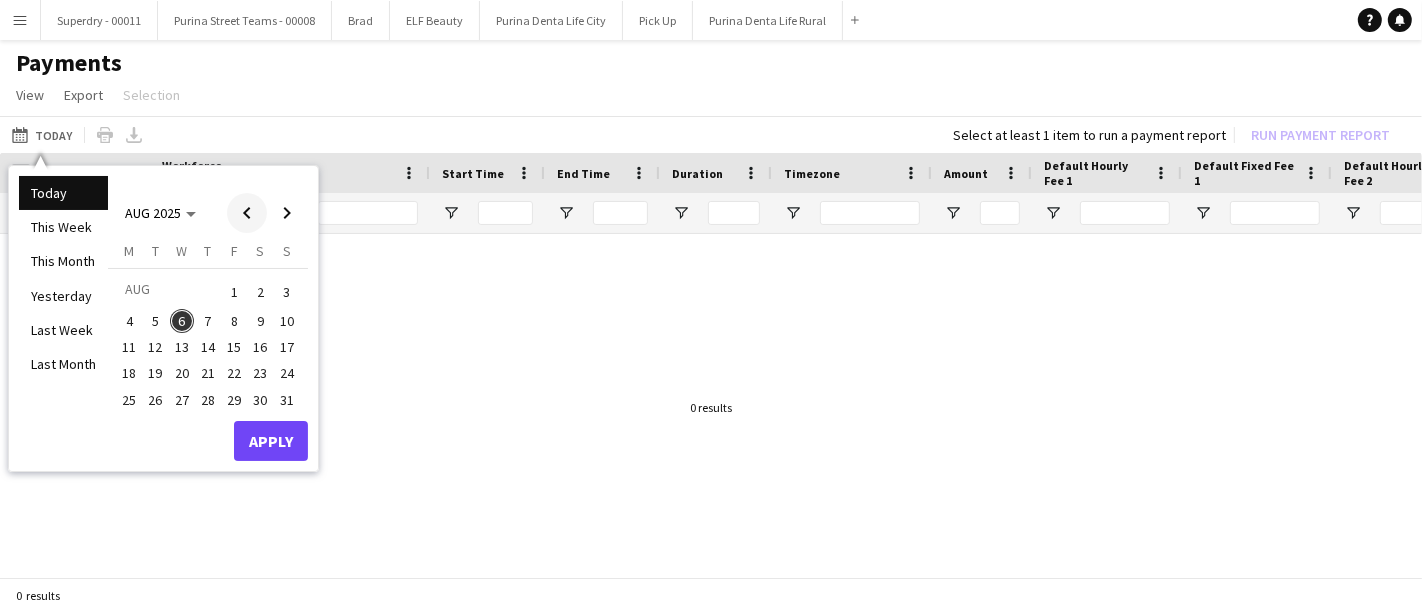 click at bounding box center (247, 213) 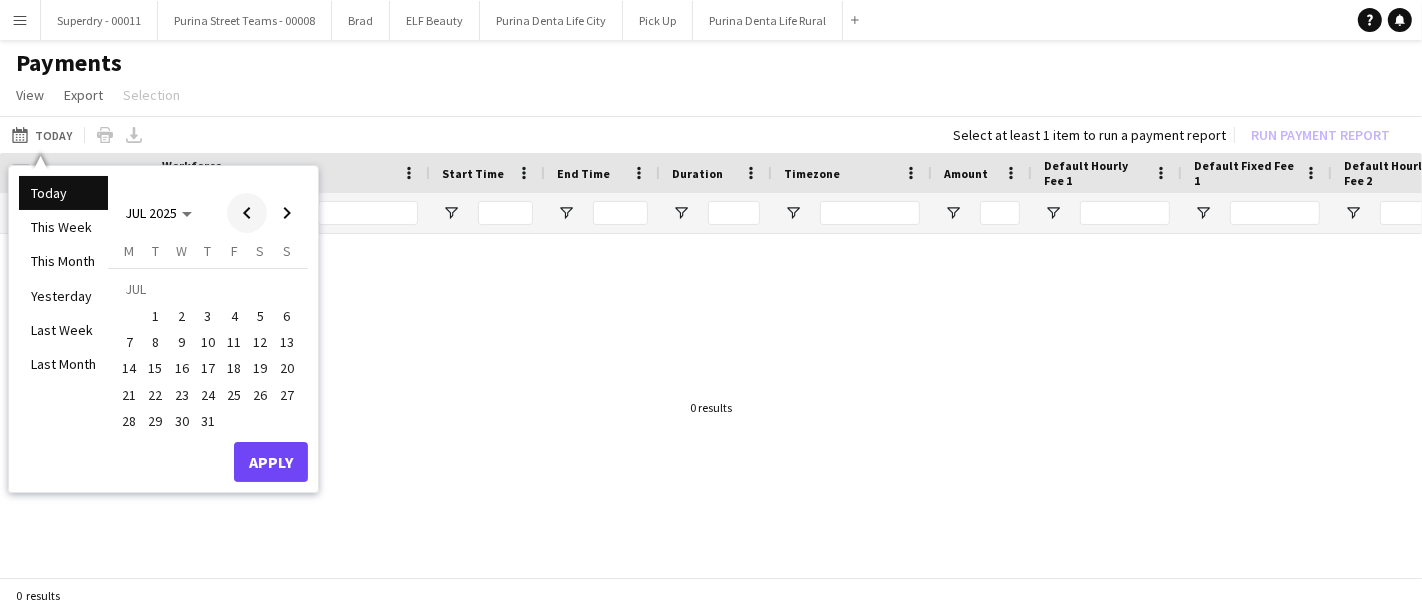 click at bounding box center [247, 213] 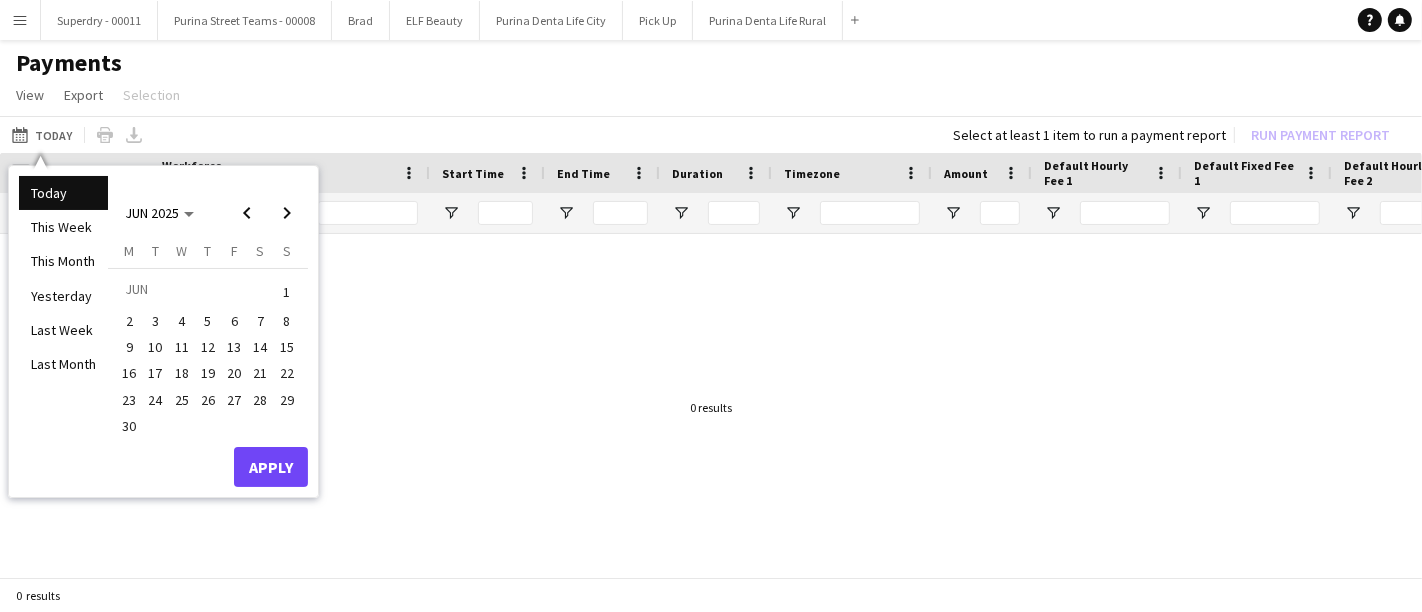 click on "1" at bounding box center (287, 292) 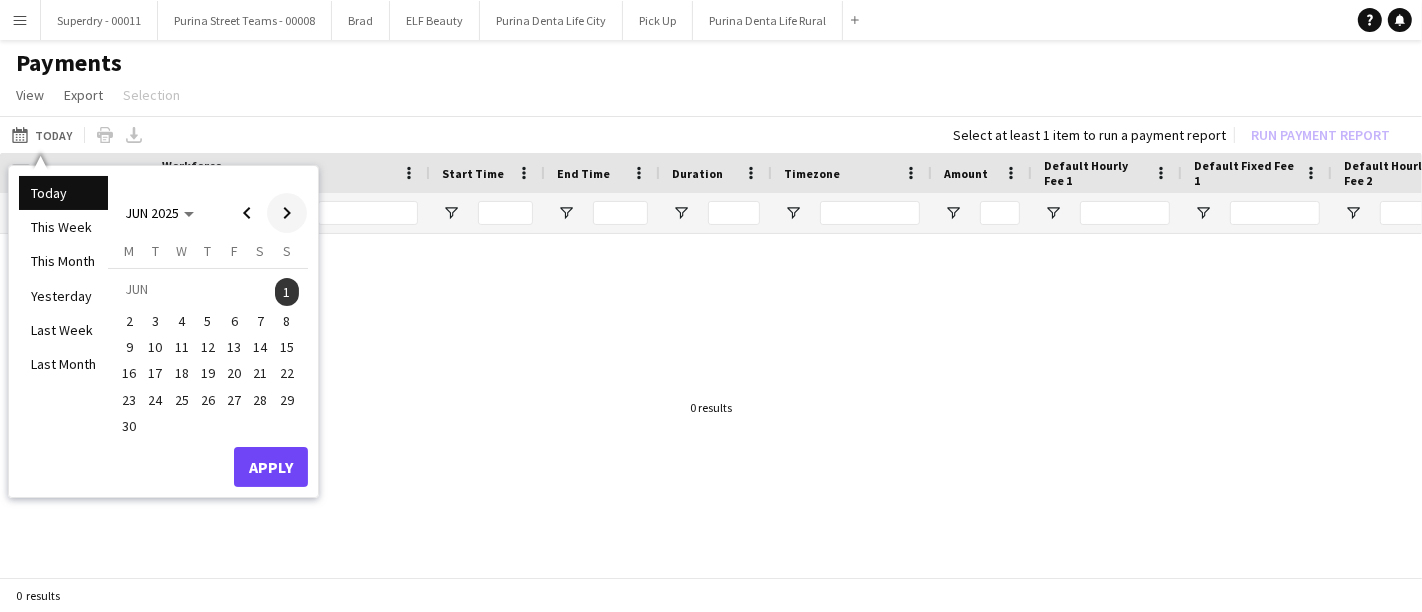 click at bounding box center [287, 213] 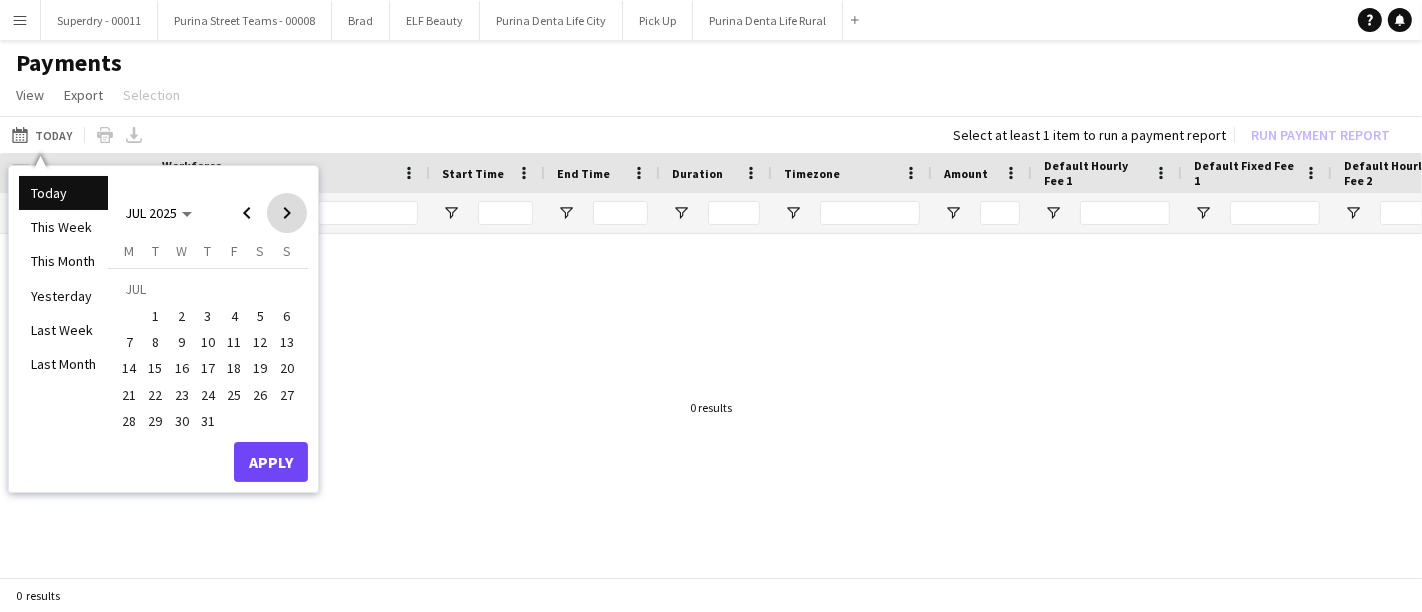 click at bounding box center (287, 213) 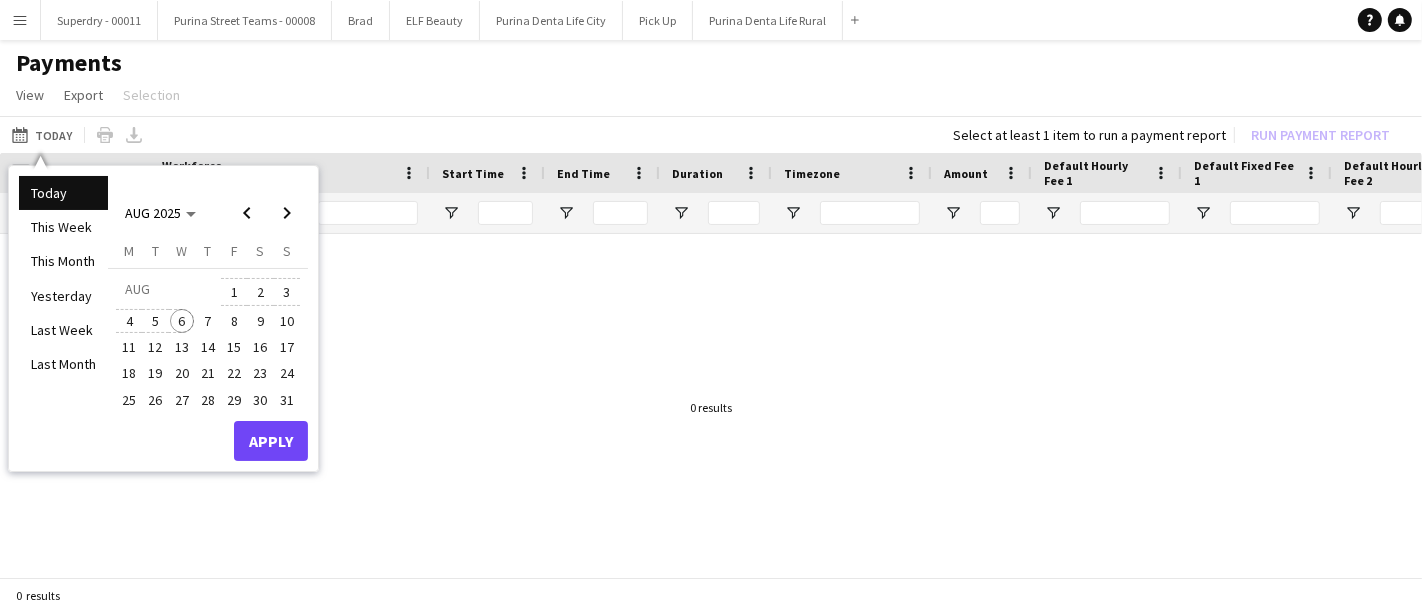 click on "6" at bounding box center [182, 321] 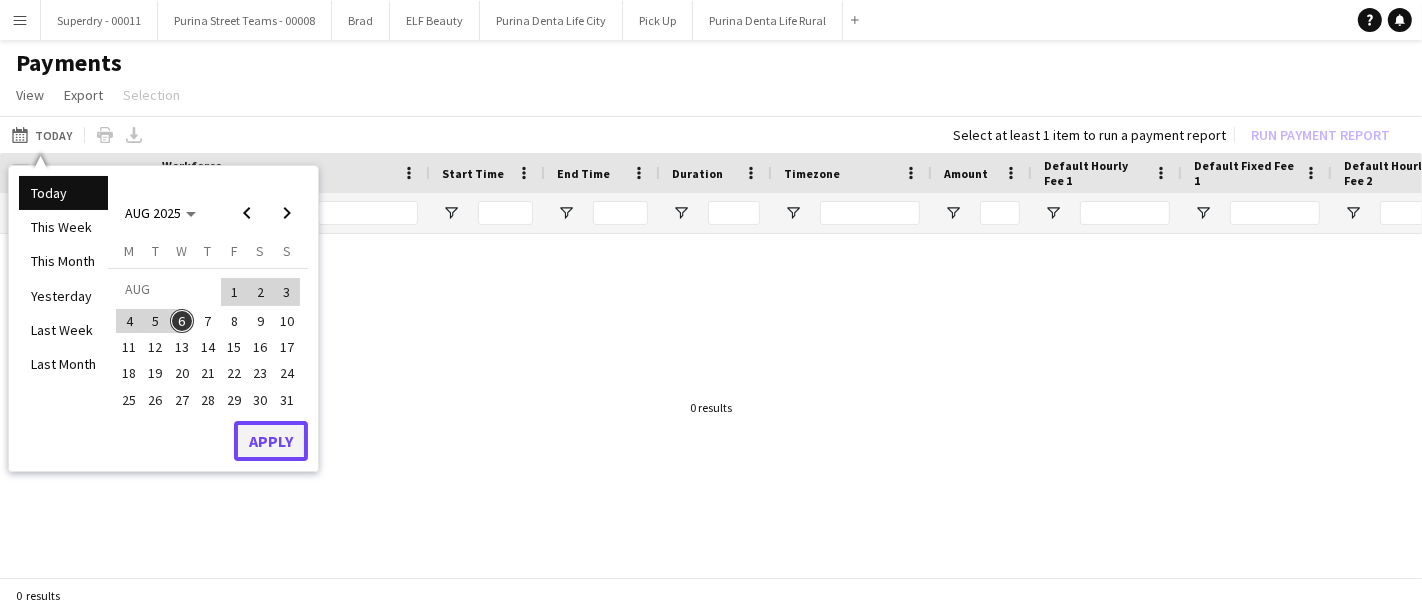 click on "Apply" at bounding box center [271, 441] 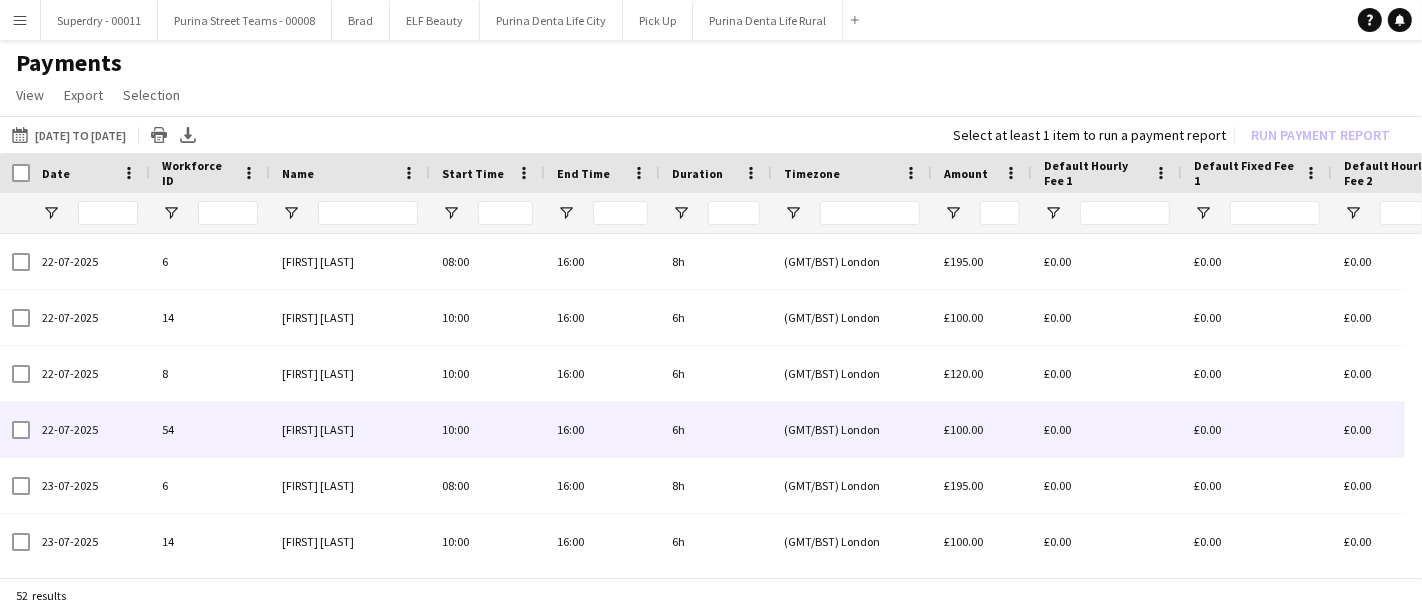 scroll, scrollTop: 0, scrollLeft: 140, axis: horizontal 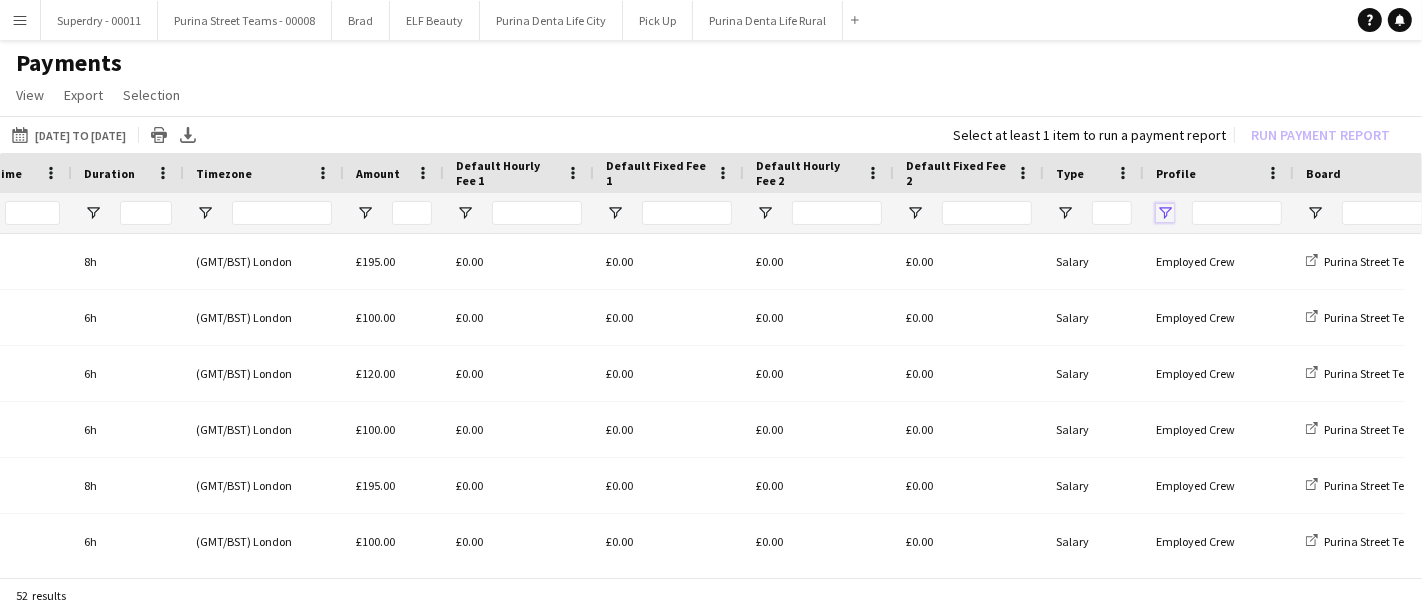 click at bounding box center (1165, 213) 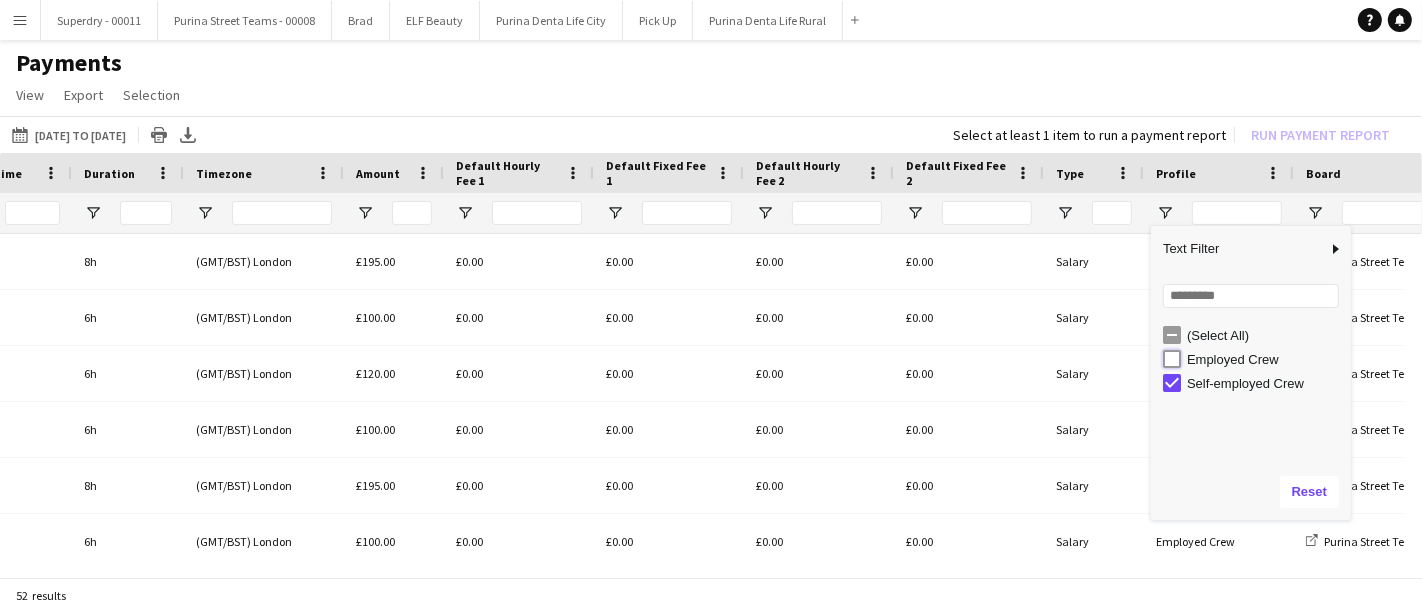 type on "**********" 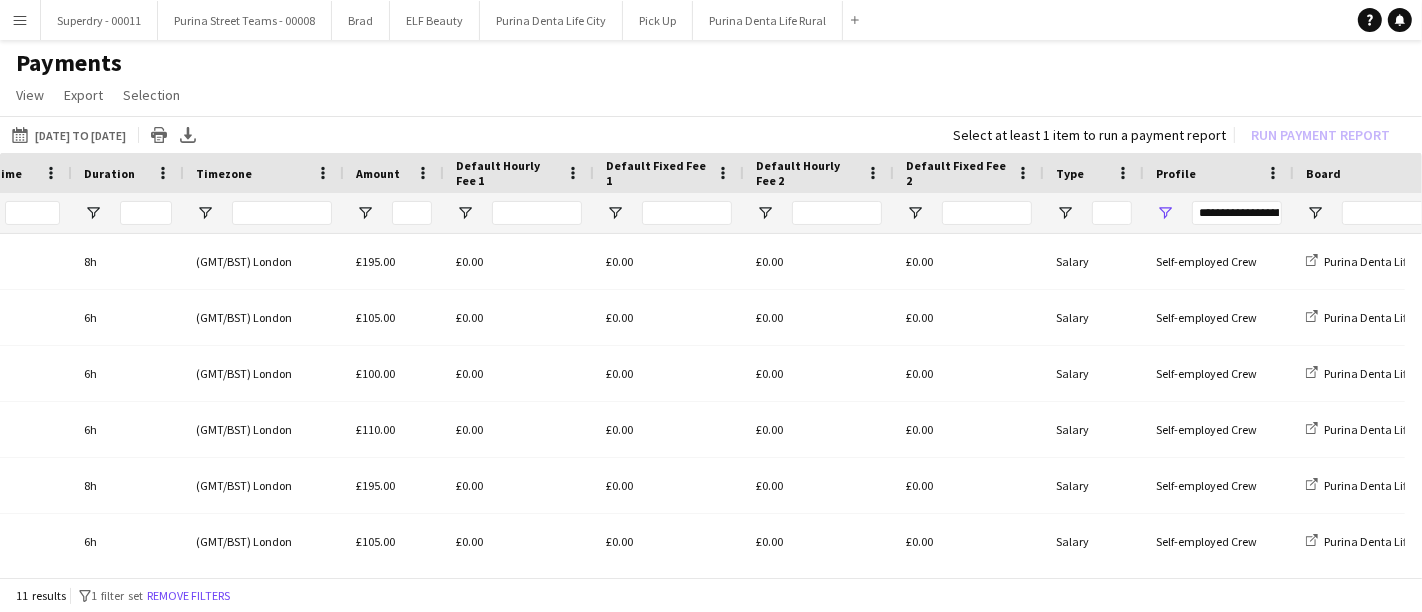click on "View  Customise view Customise filters Reset Filters Reset View Reset All  Export  Export as XLSX Export as CSV Export as PDF  Selection  All for Date Range Clear All All Filtered Clear All Filtered" 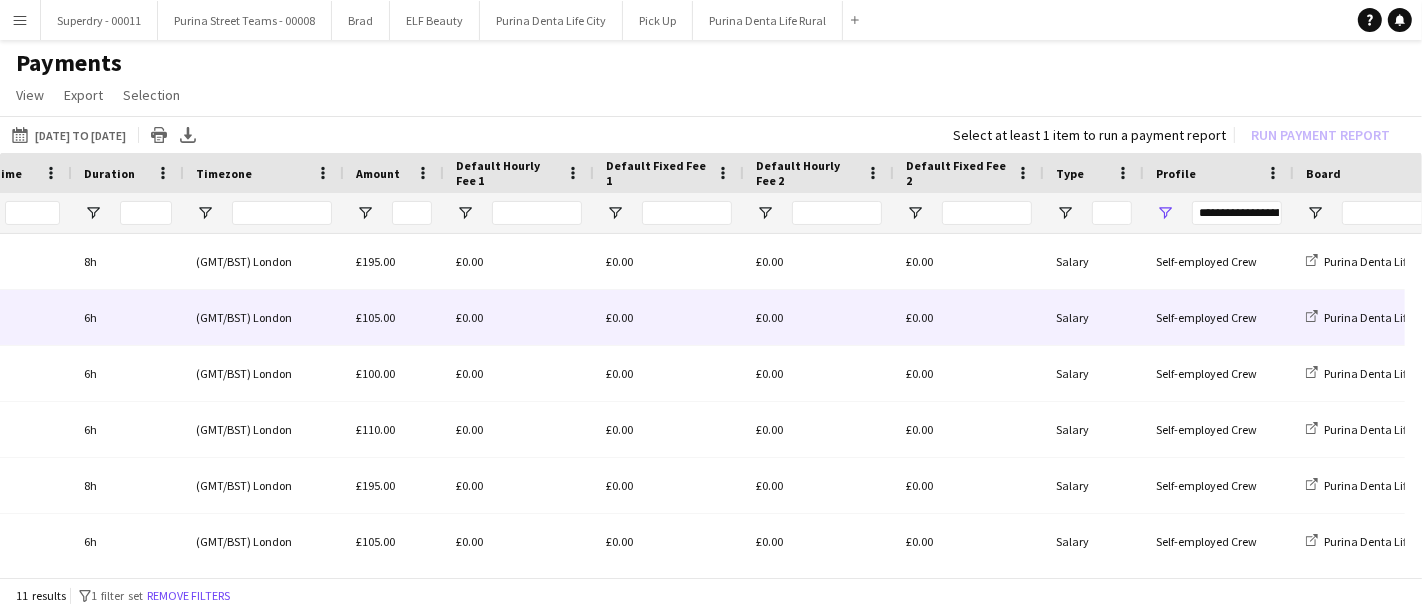 scroll, scrollTop: 0, scrollLeft: 4, axis: horizontal 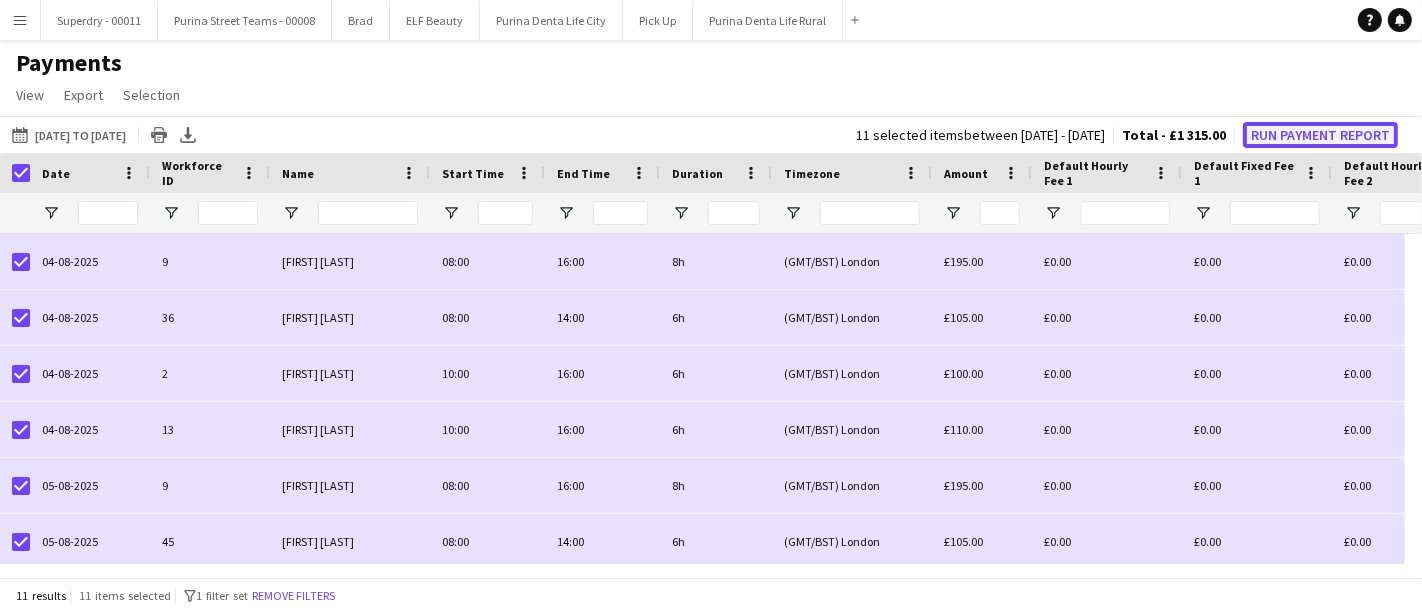 click on "Run Payment Report" 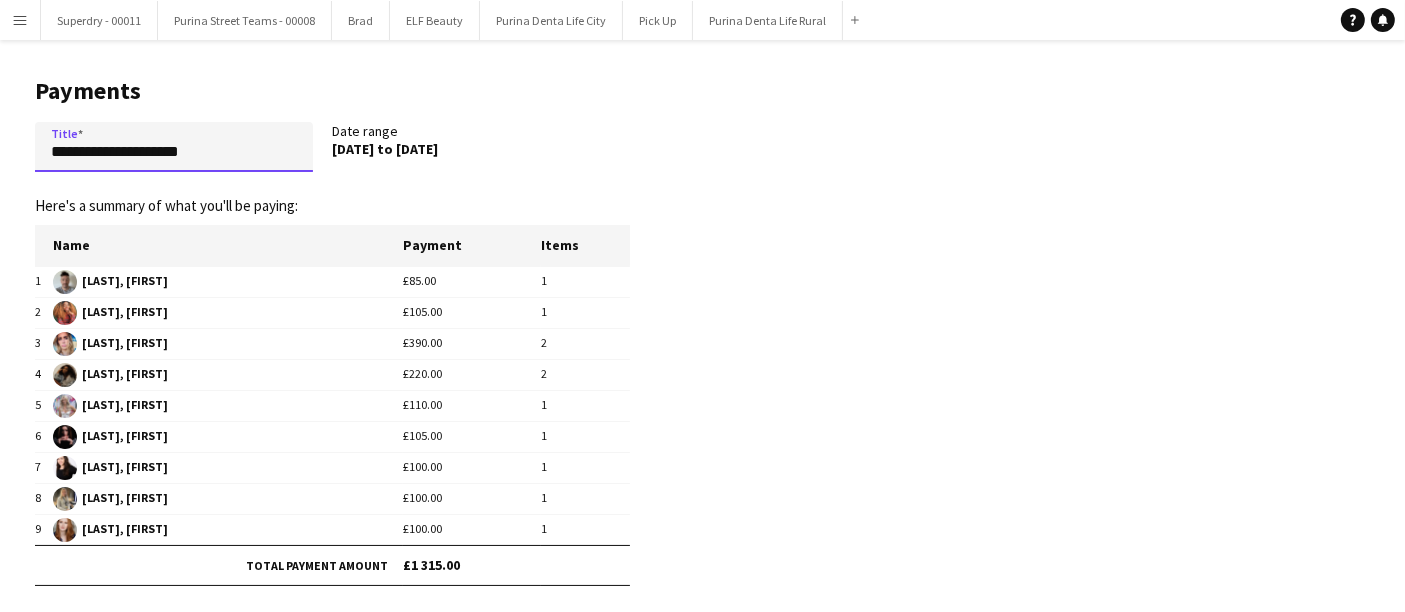 drag, startPoint x: 94, startPoint y: 144, endPoint x: 0, endPoint y: 145, distance: 94.00532 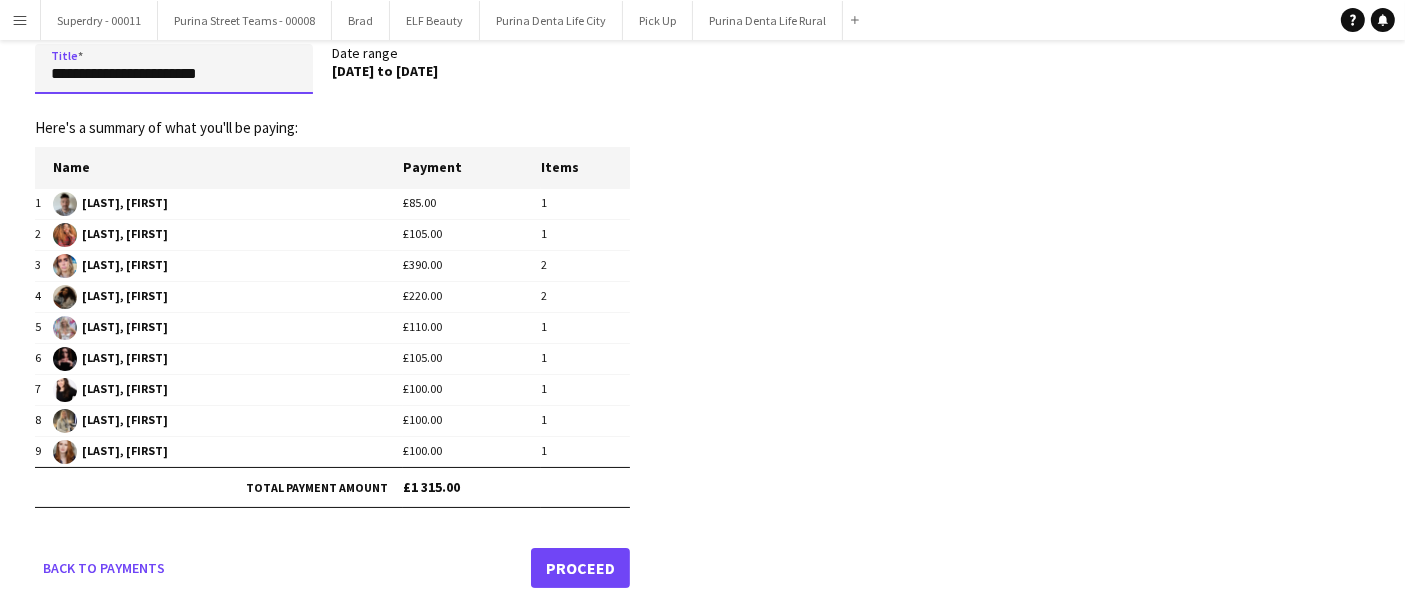 type on "**********" 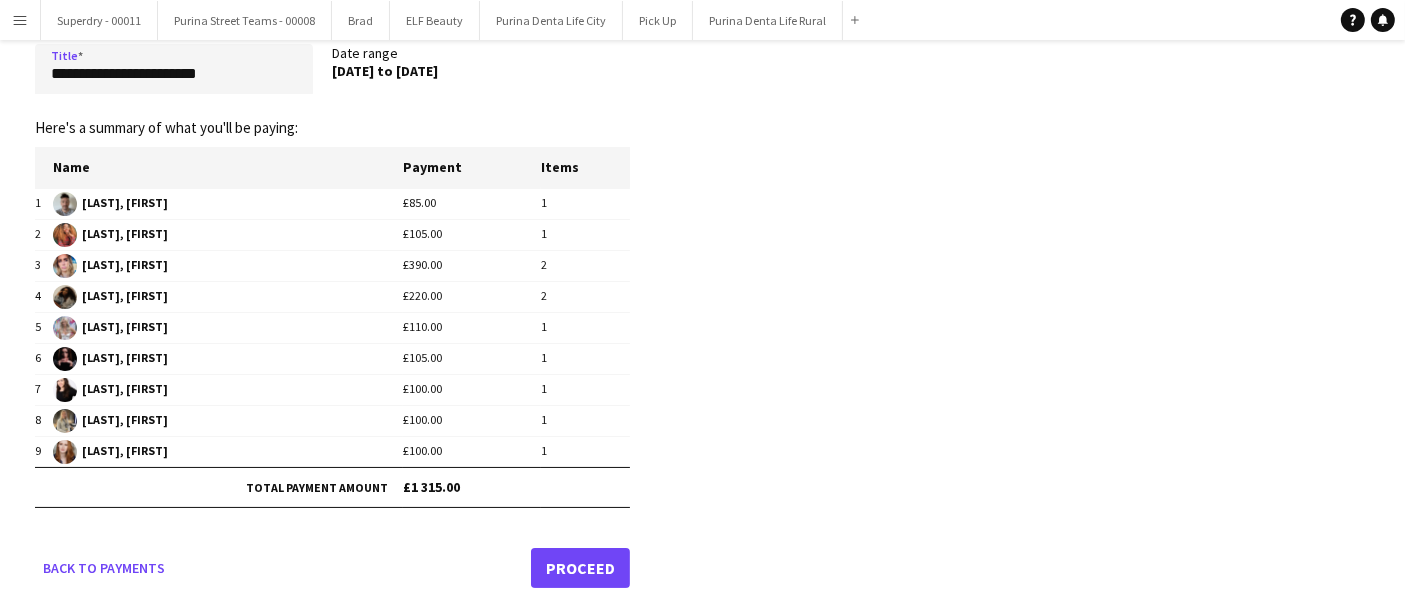 click on "Proceed" 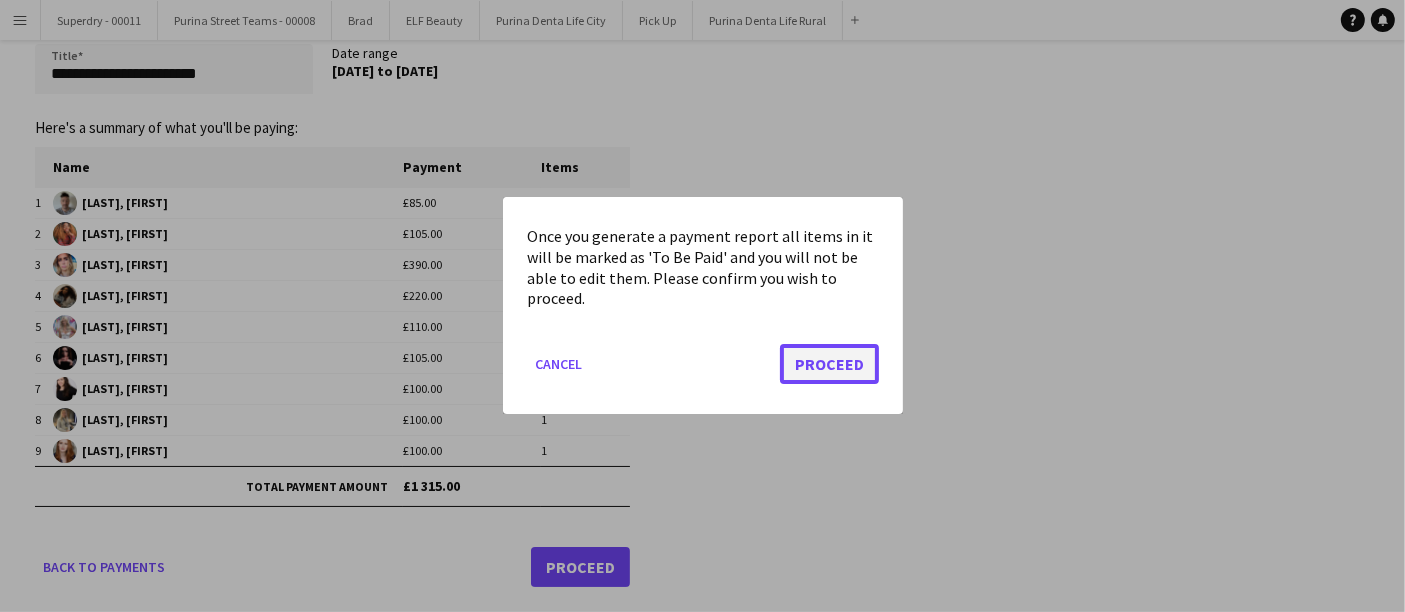 click on "Proceed" 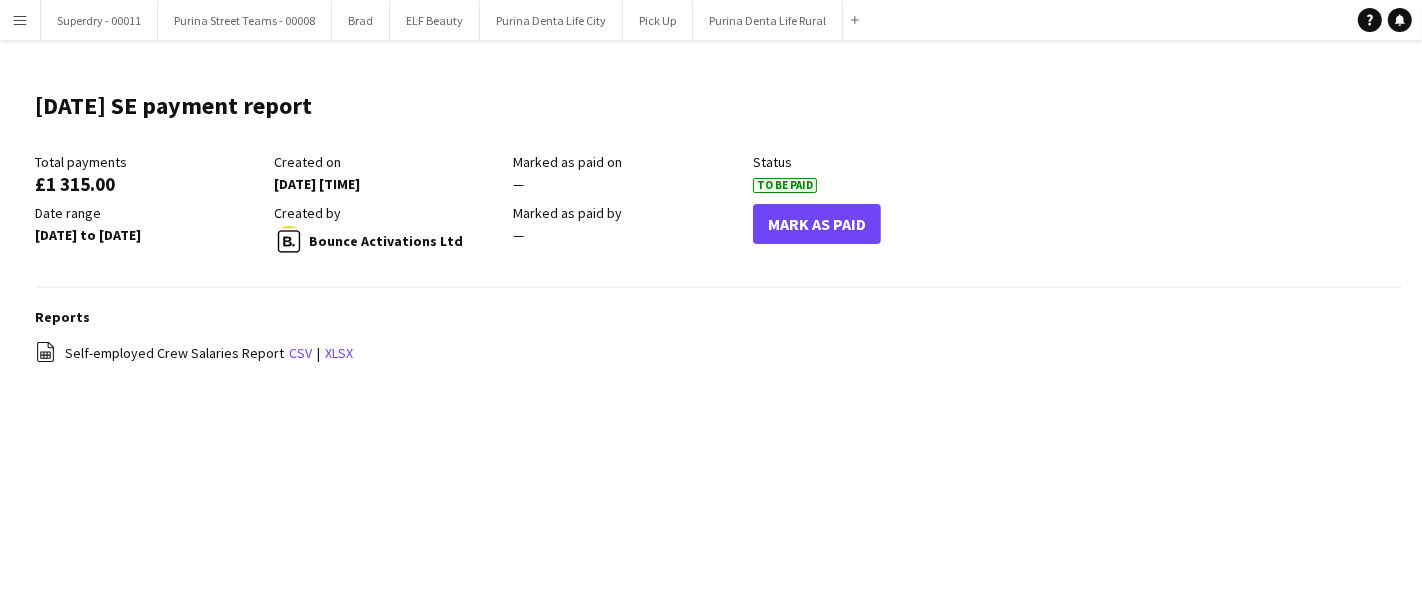 click on "Menu" at bounding box center (20, 20) 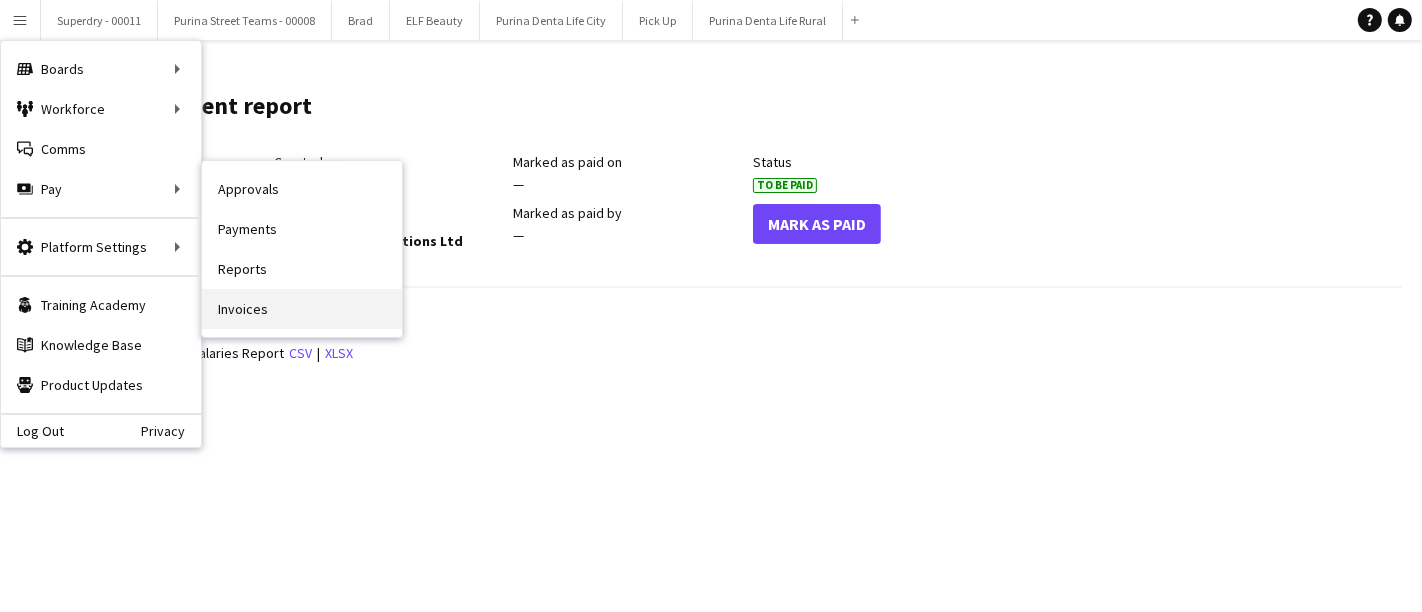 click on "Invoices" at bounding box center (302, 309) 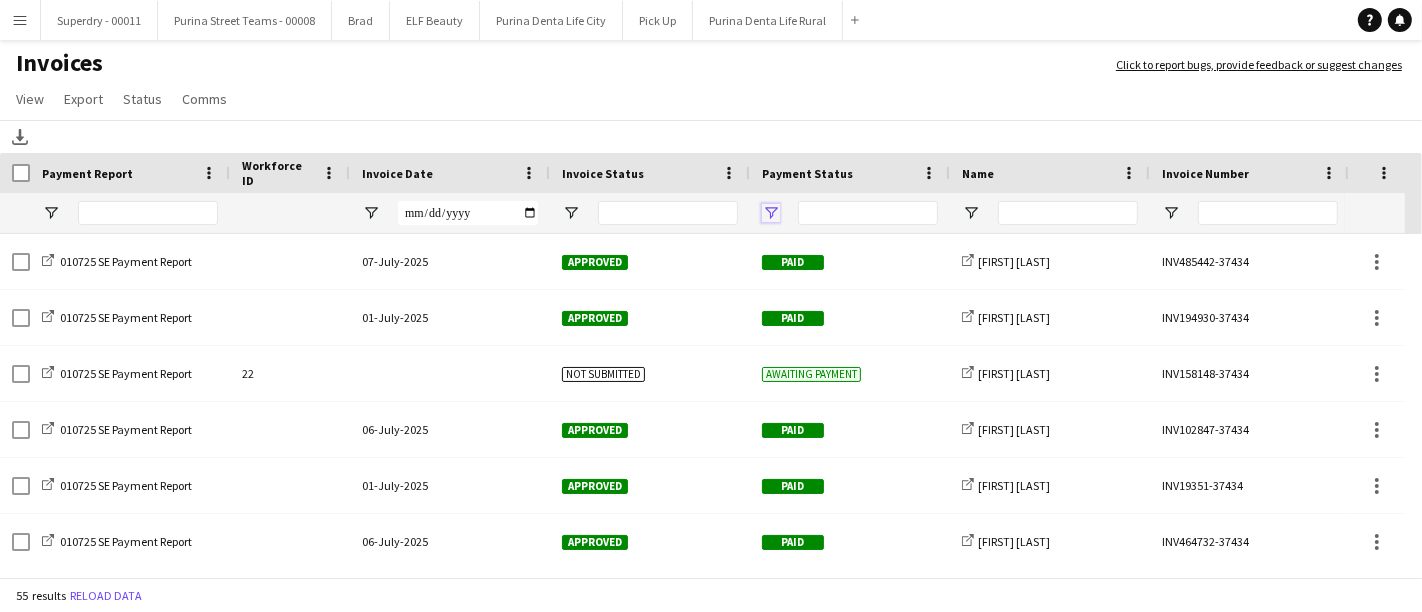 click 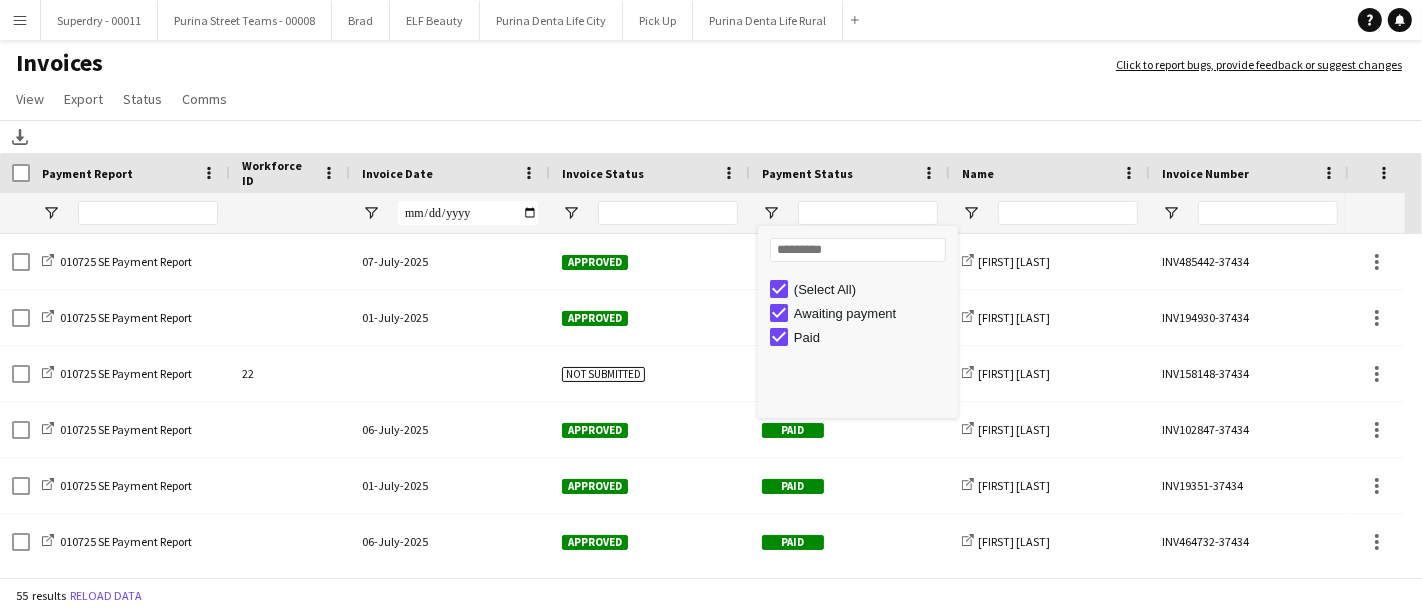 click on "Paid" 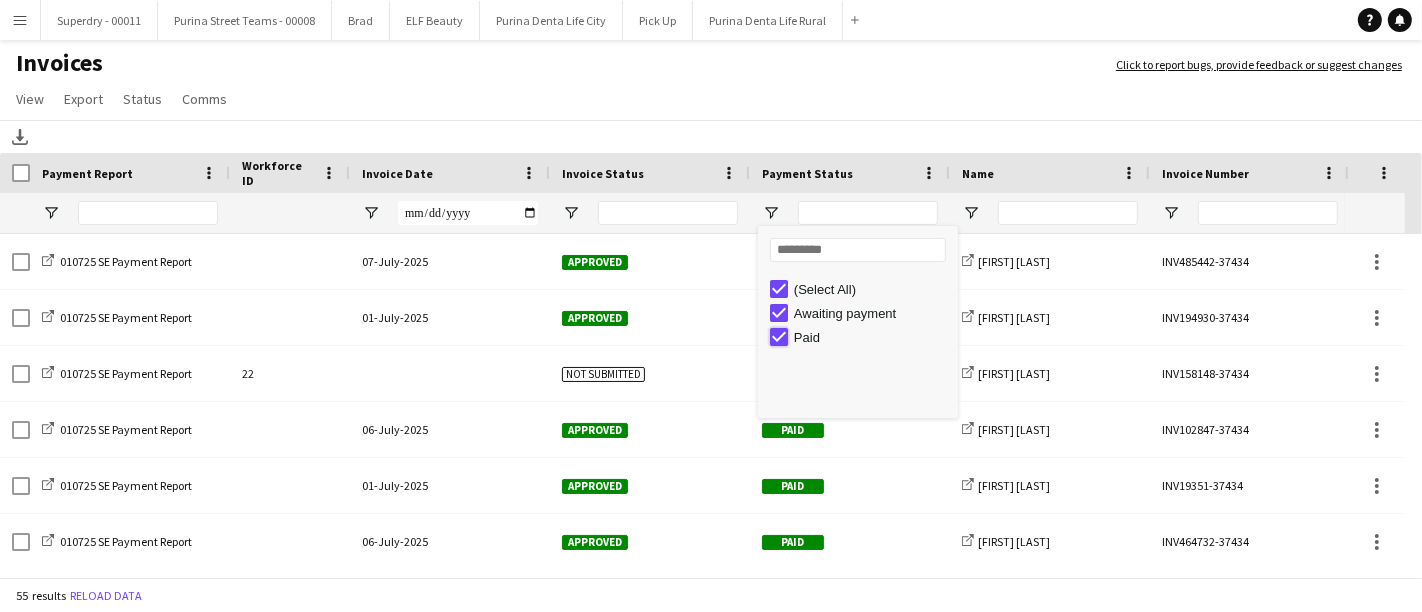 type on "**********" 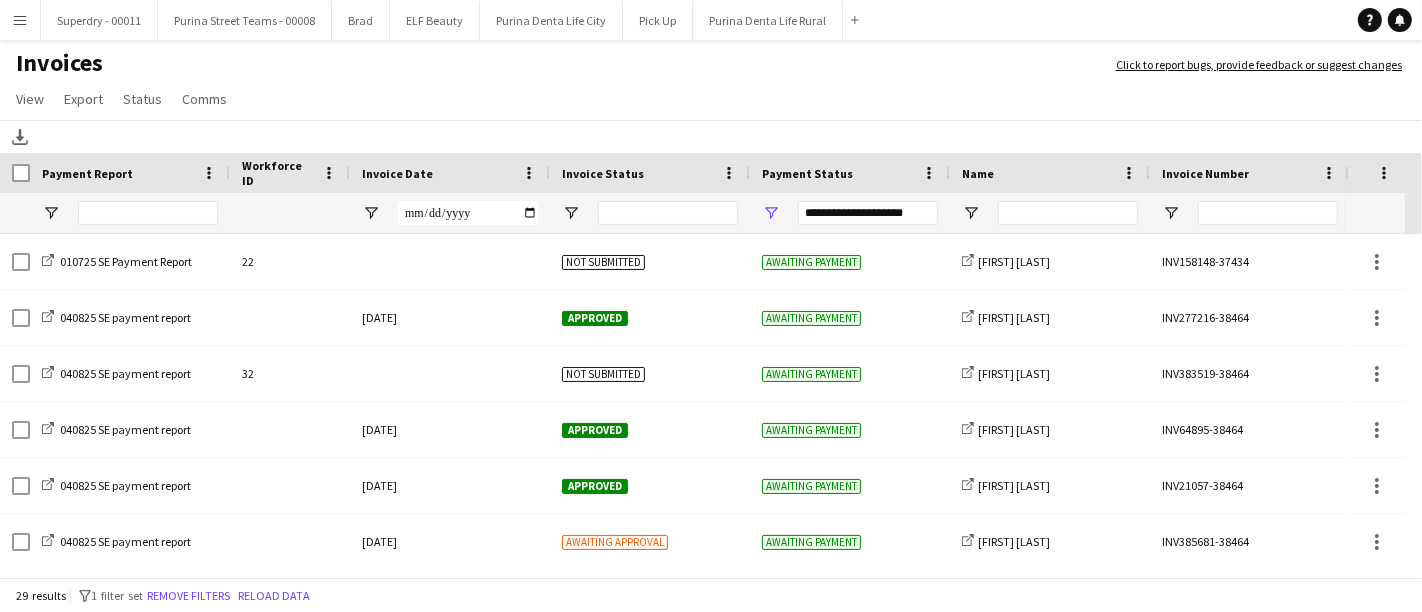 click on "View  Customise view Customise filters Reset Filters Reset View Reset All  Export  Export as XLSX Export as PDF  Status  Mark as approved Mark as rejected Mark as paid Mark as awaiting payment  Comms  Send notification Create chat" 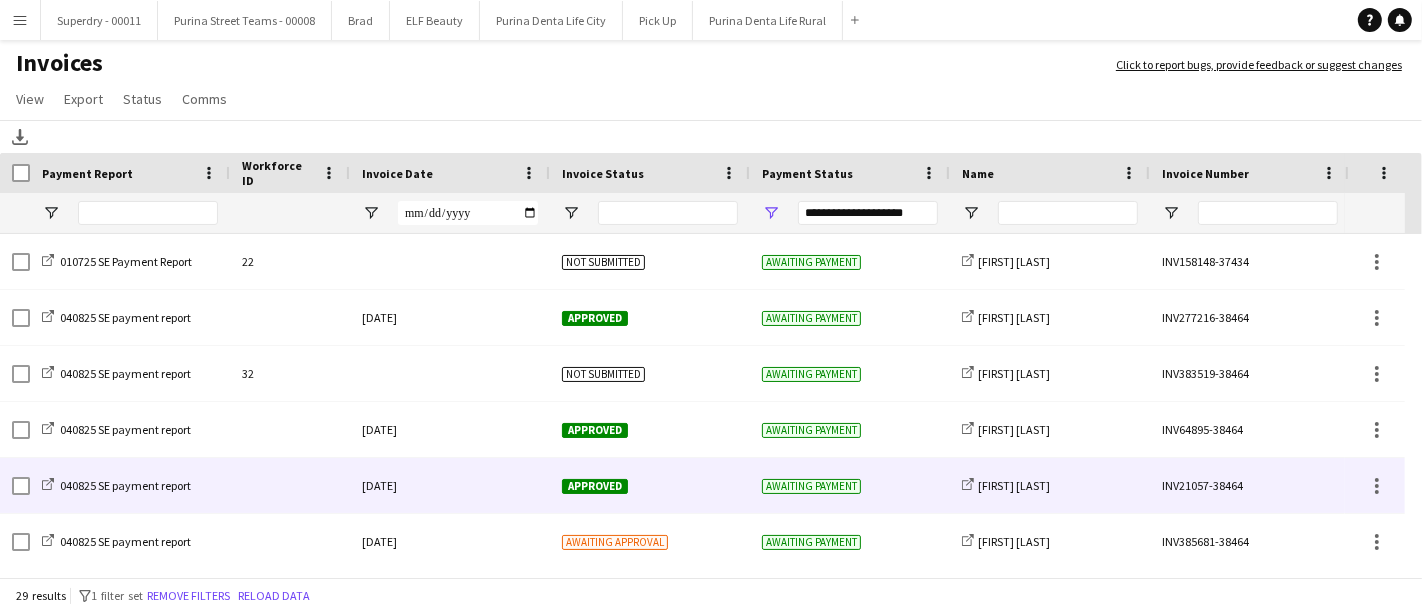 scroll, scrollTop: 208, scrollLeft: 0, axis: vertical 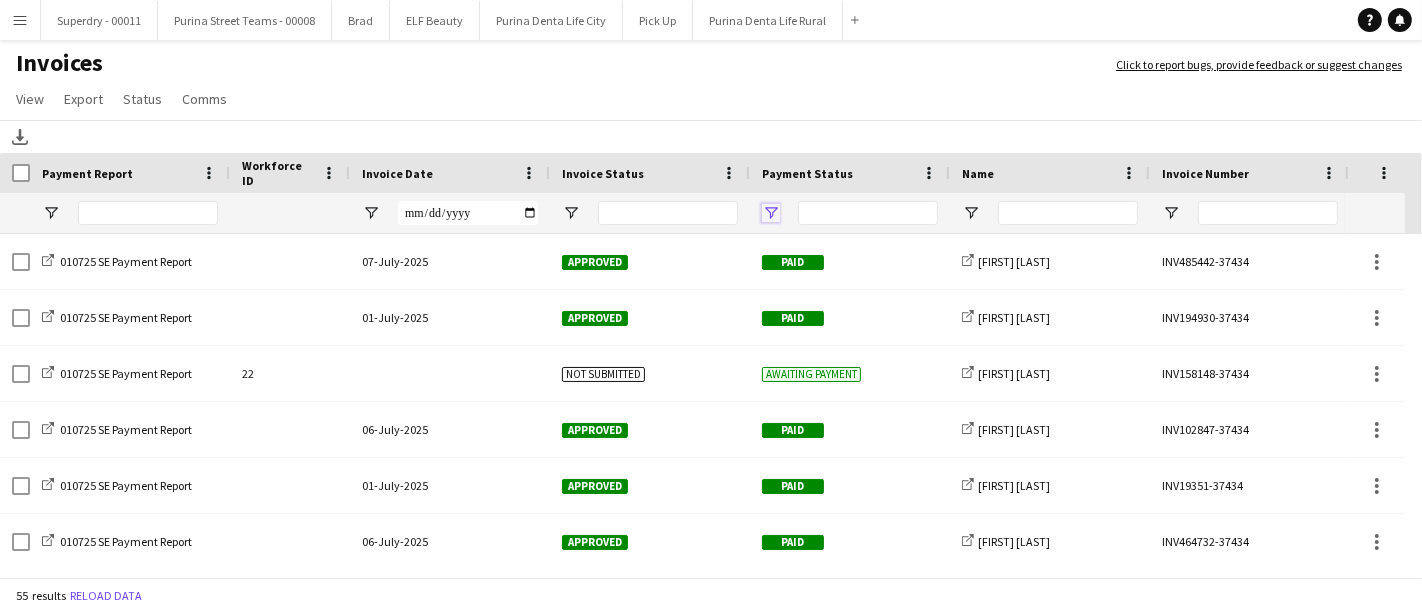click 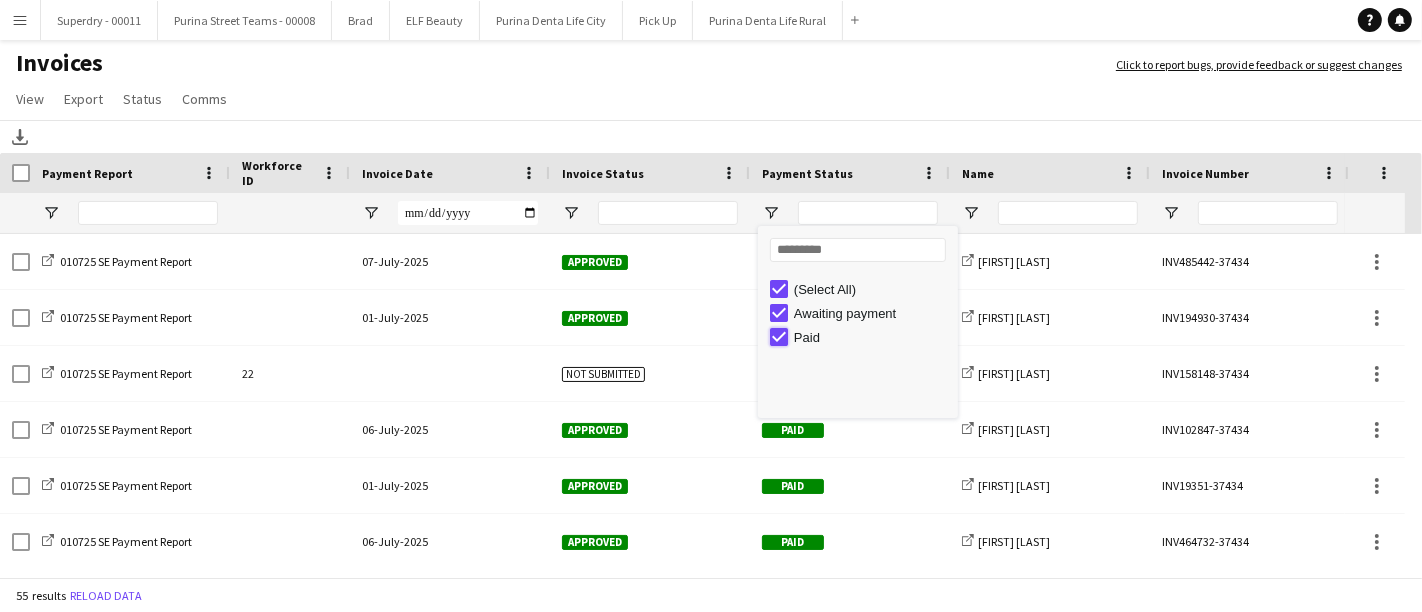 type on "**********" 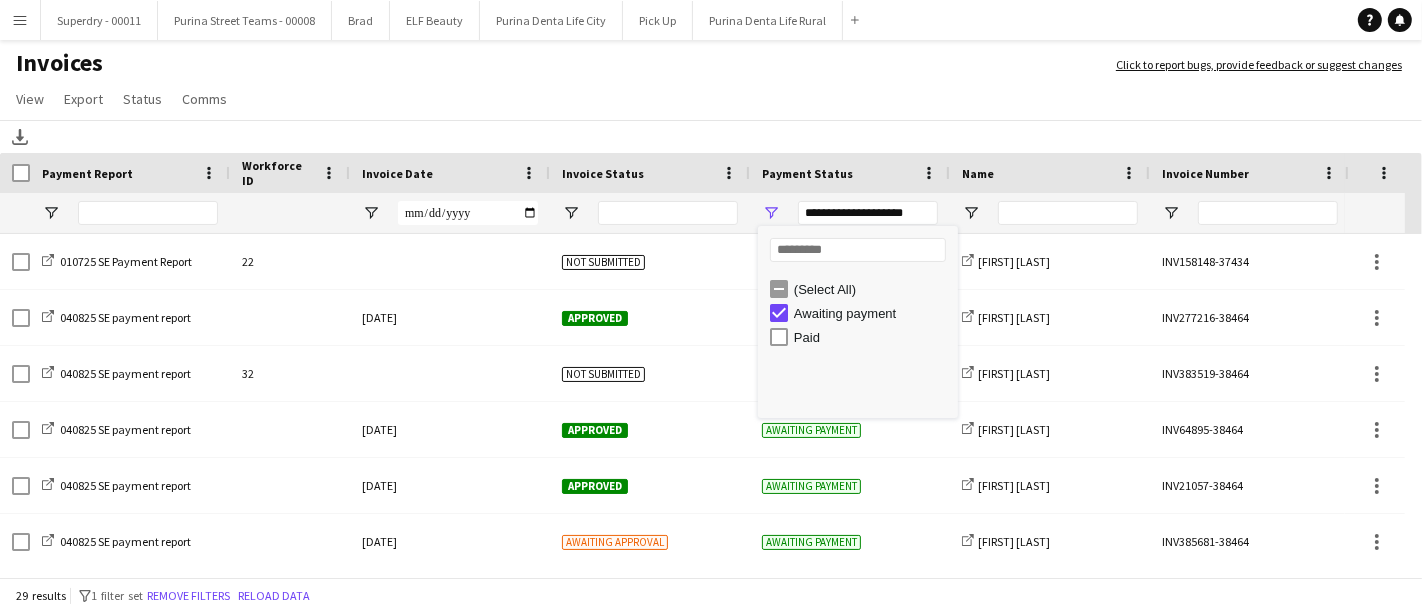 click on "View  Customise view Customise filters Reset Filters Reset View Reset All  Export  Export as XLSX Export as PDF  Status  Mark as approved Mark as rejected Mark as paid Mark as awaiting payment  Comms  Send notification Create chat" 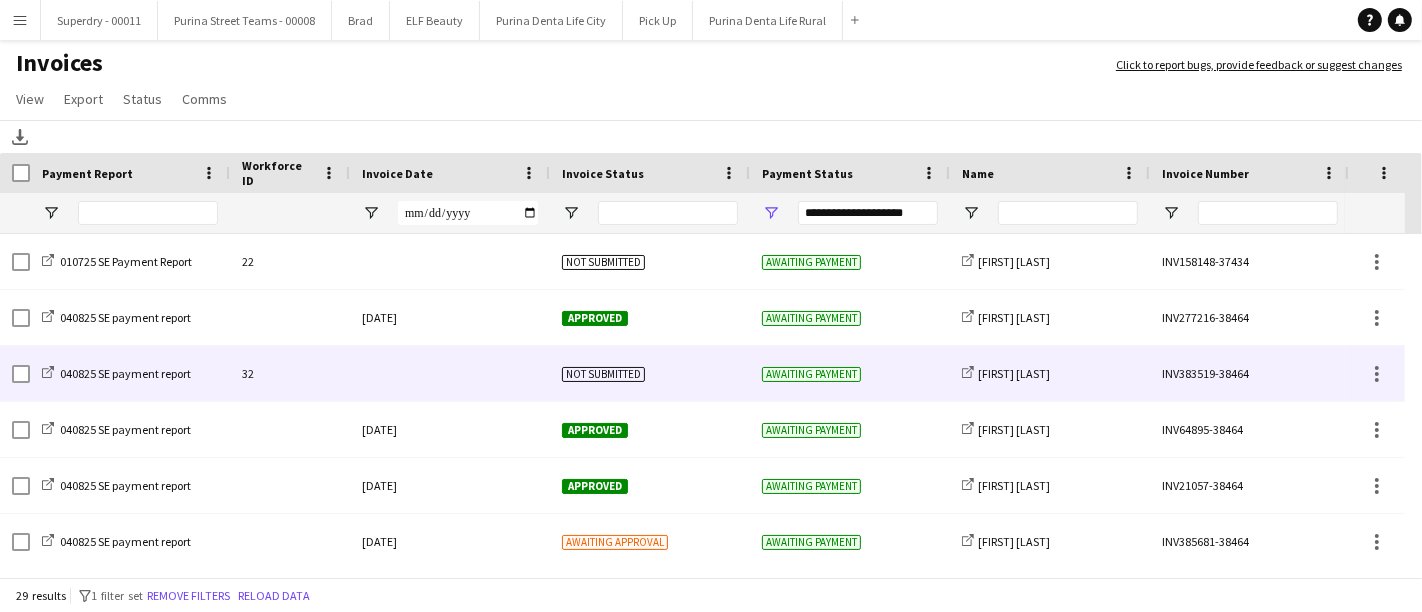 scroll, scrollTop: 46, scrollLeft: 0, axis: vertical 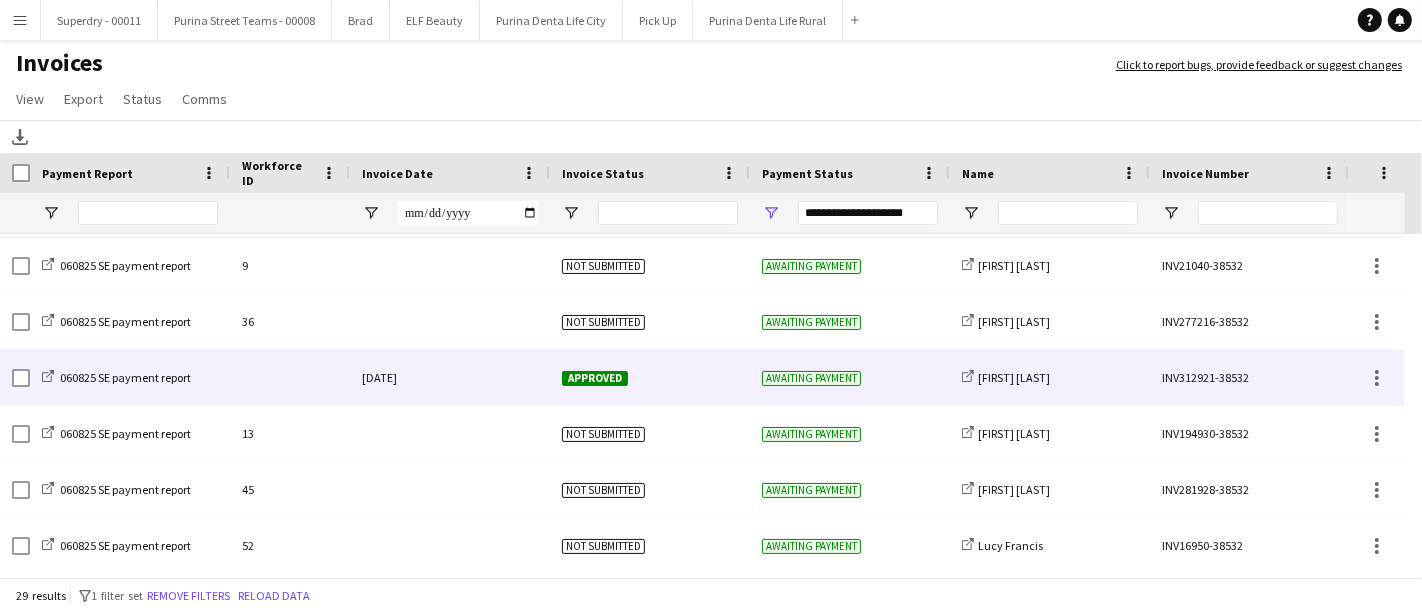 click on "06-August-2025" 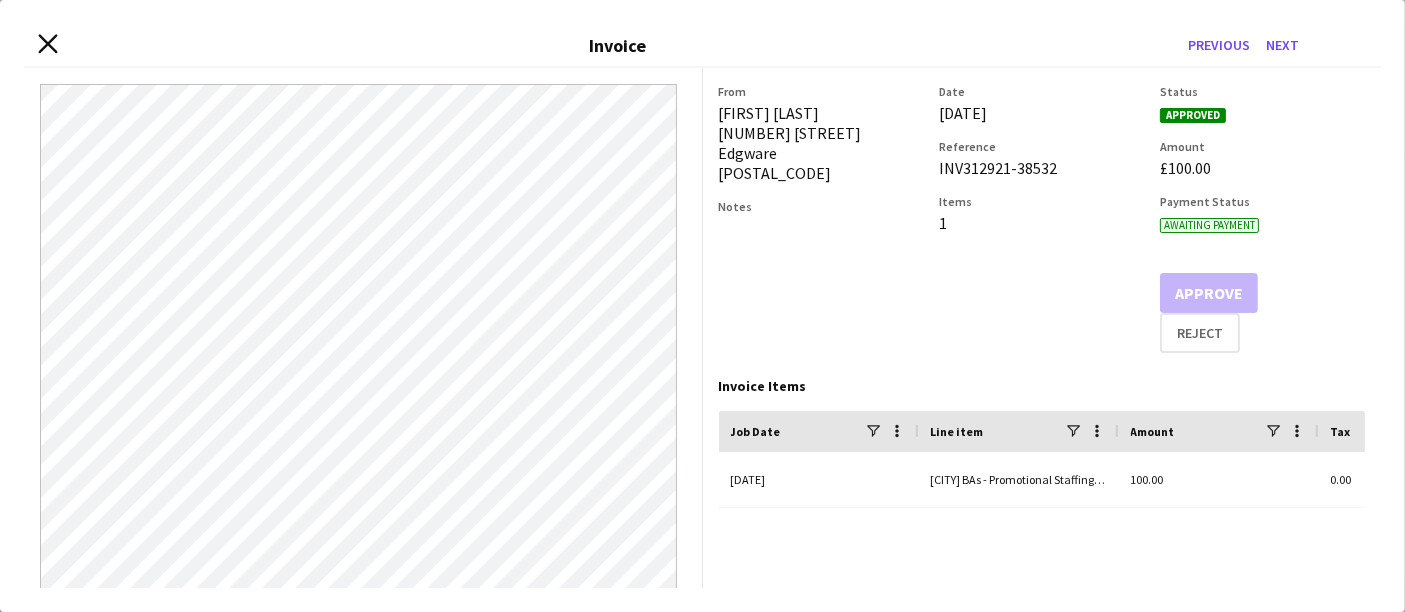 click on "Close invoice dialog" 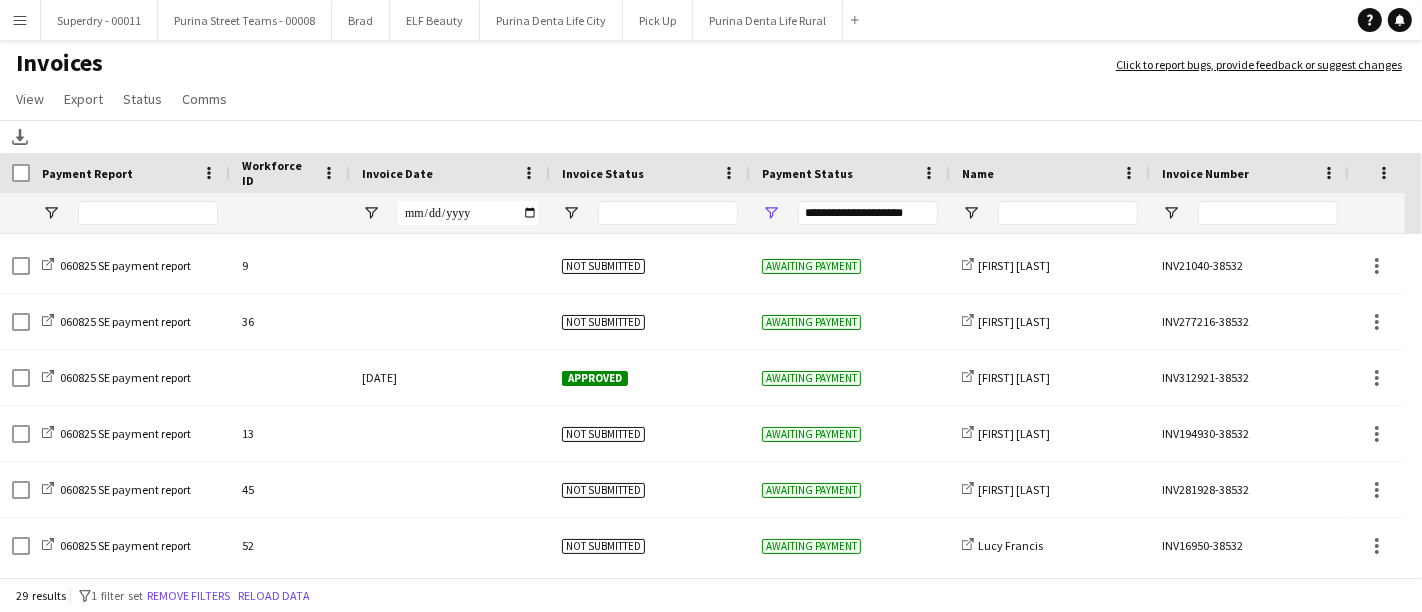 click on "Menu" at bounding box center (20, 20) 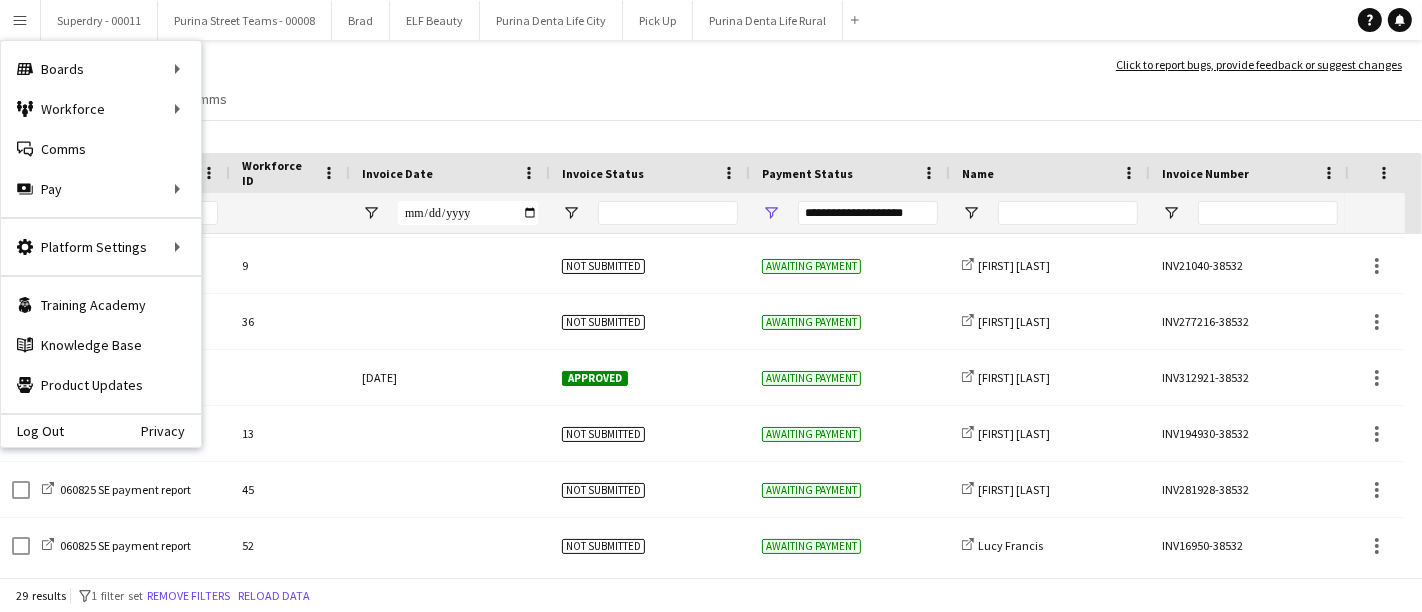 click on "Menu" at bounding box center [20, 20] 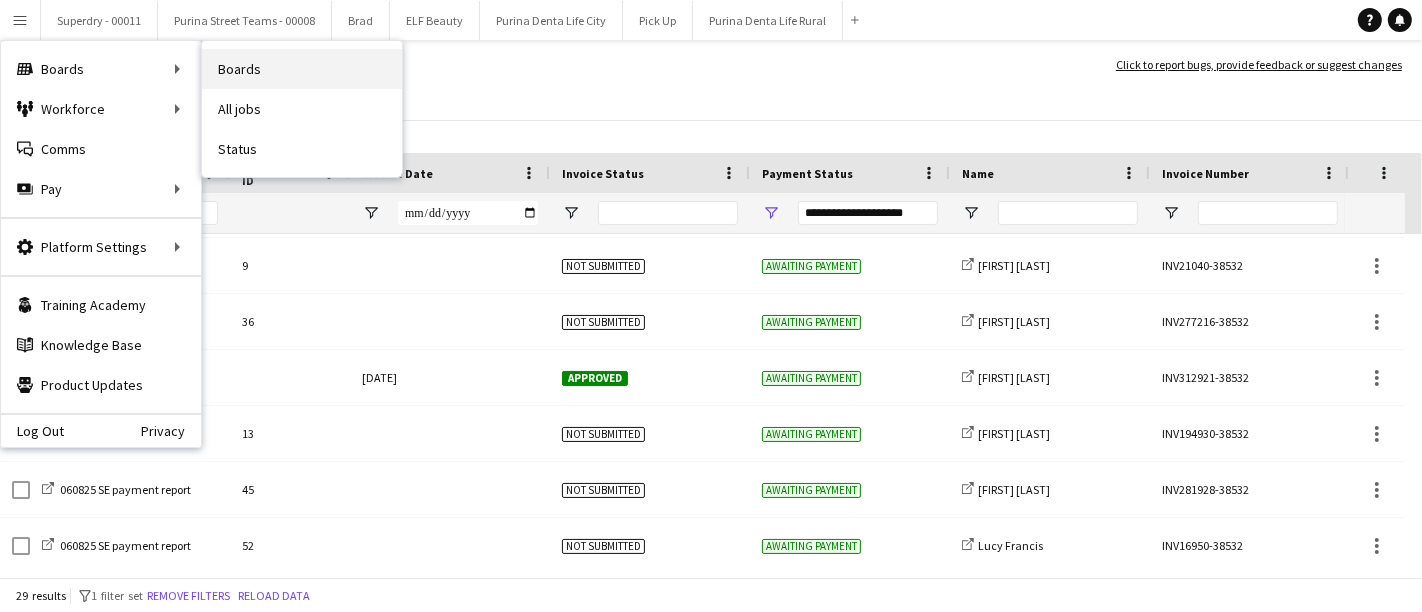 click on "Boards" at bounding box center [302, 69] 